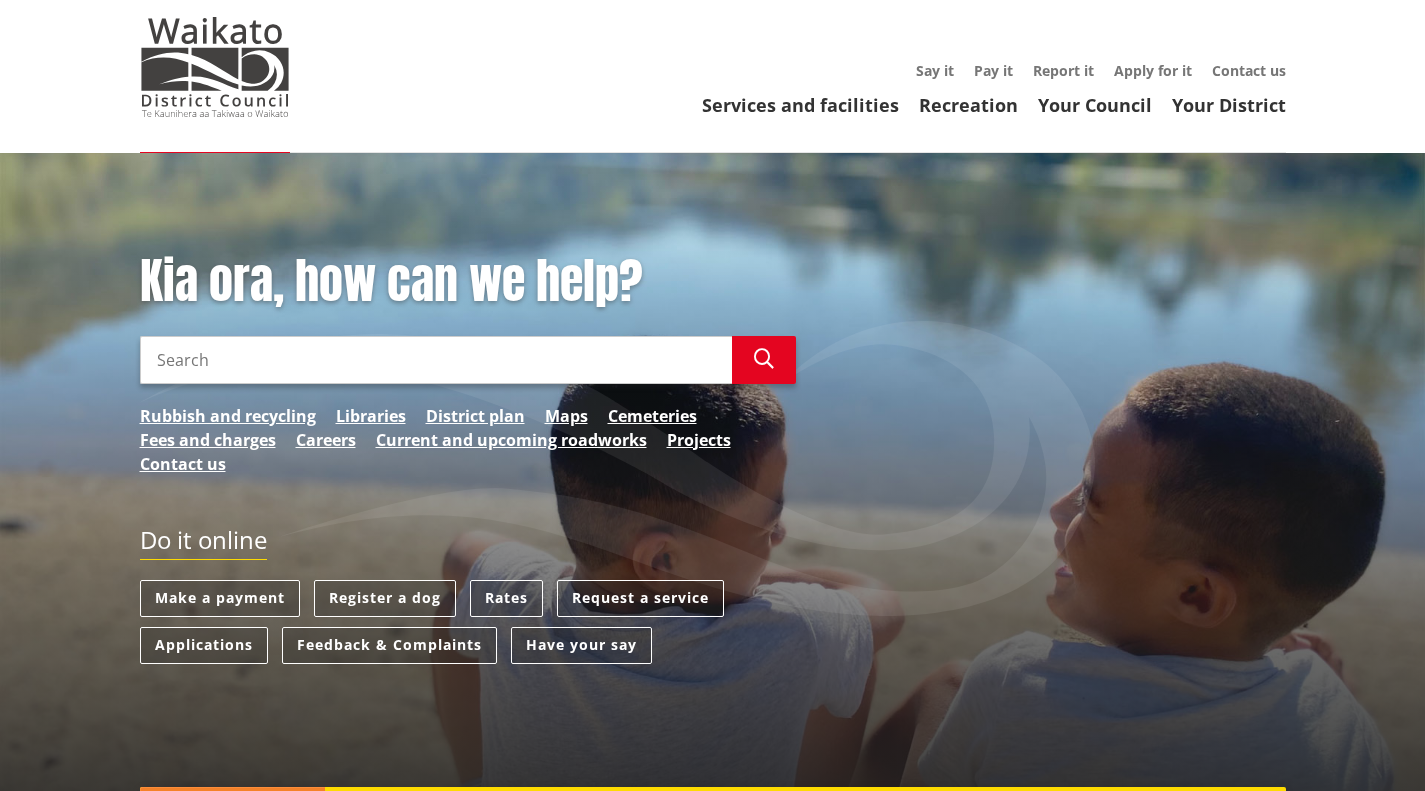 scroll, scrollTop: 17, scrollLeft: 0, axis: vertical 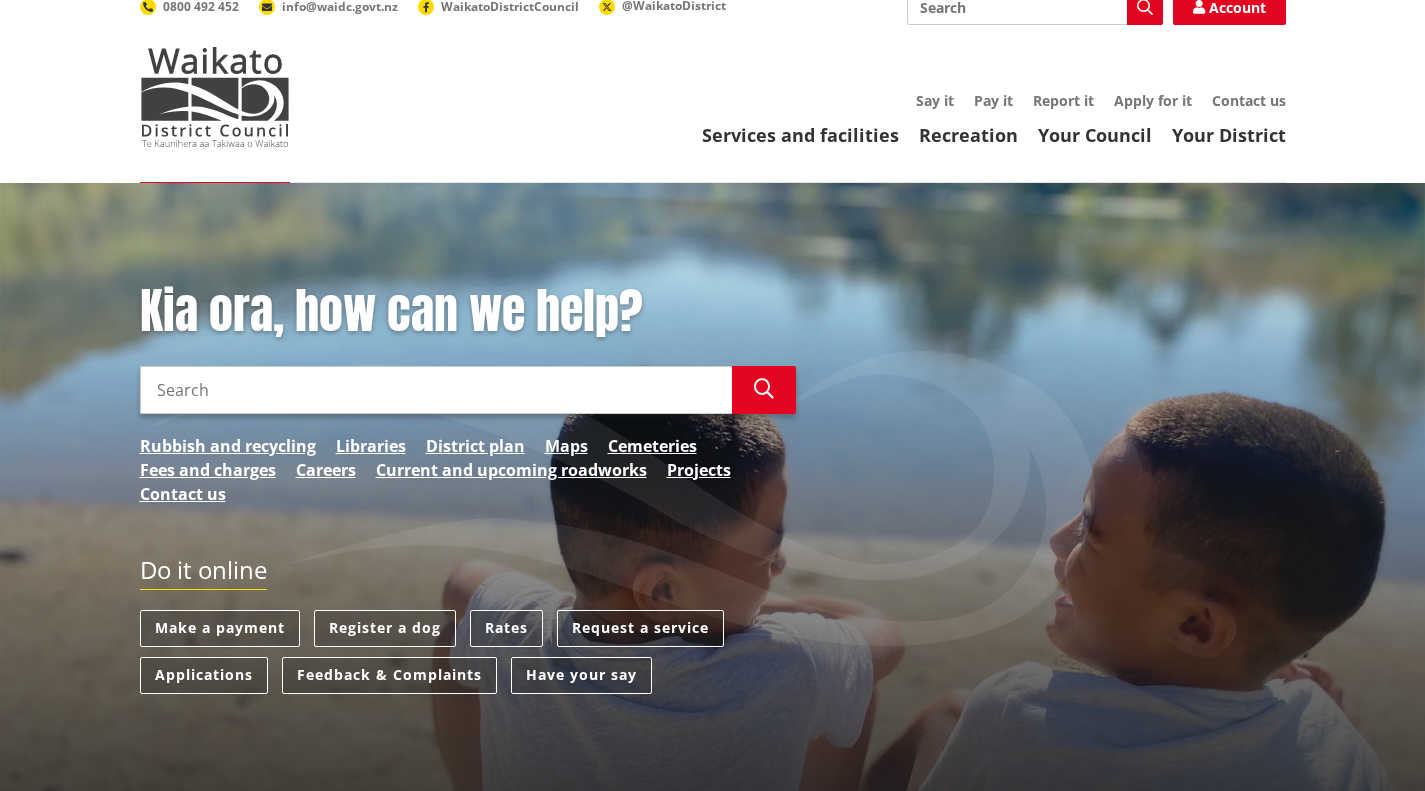 click on "Your Council" at bounding box center (1095, 135) 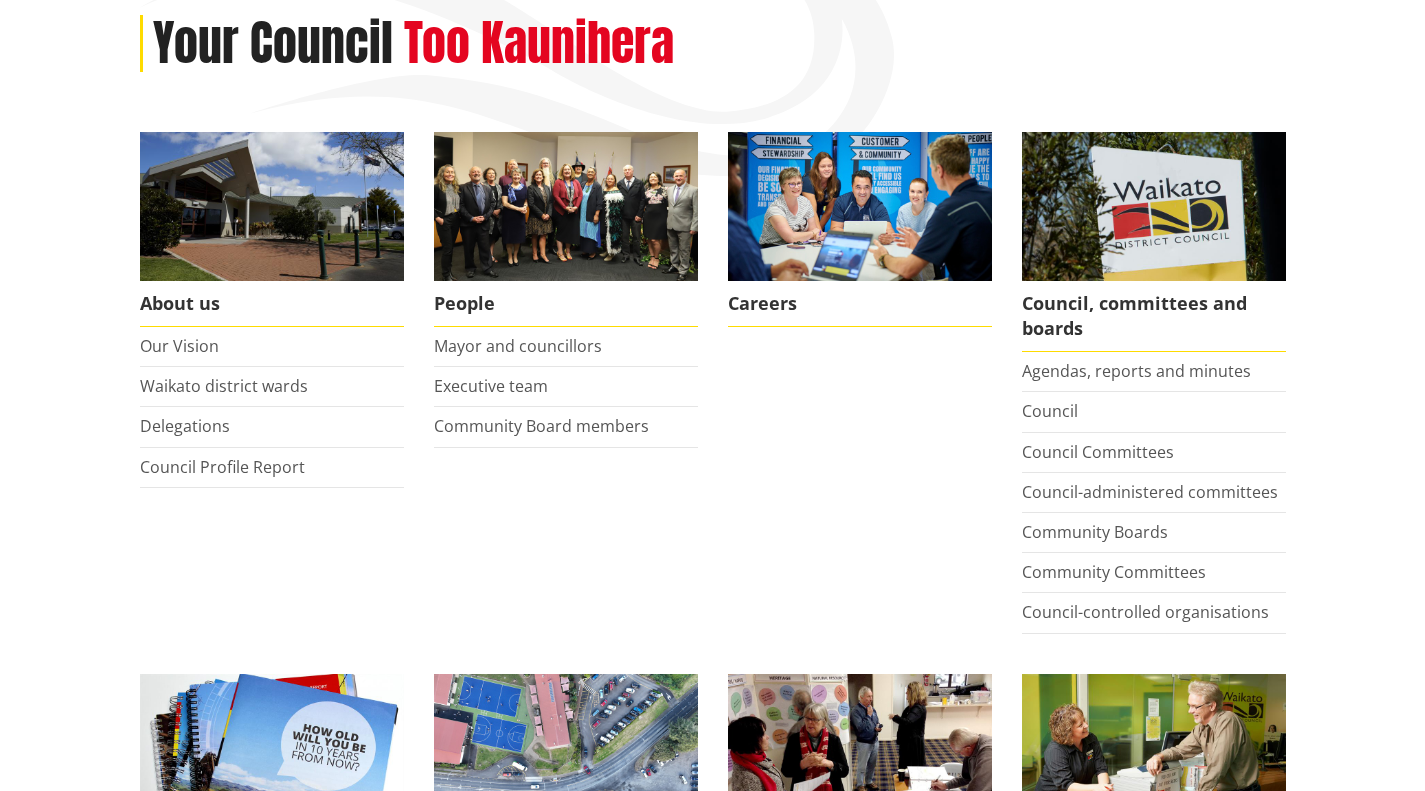 scroll, scrollTop: 0, scrollLeft: 0, axis: both 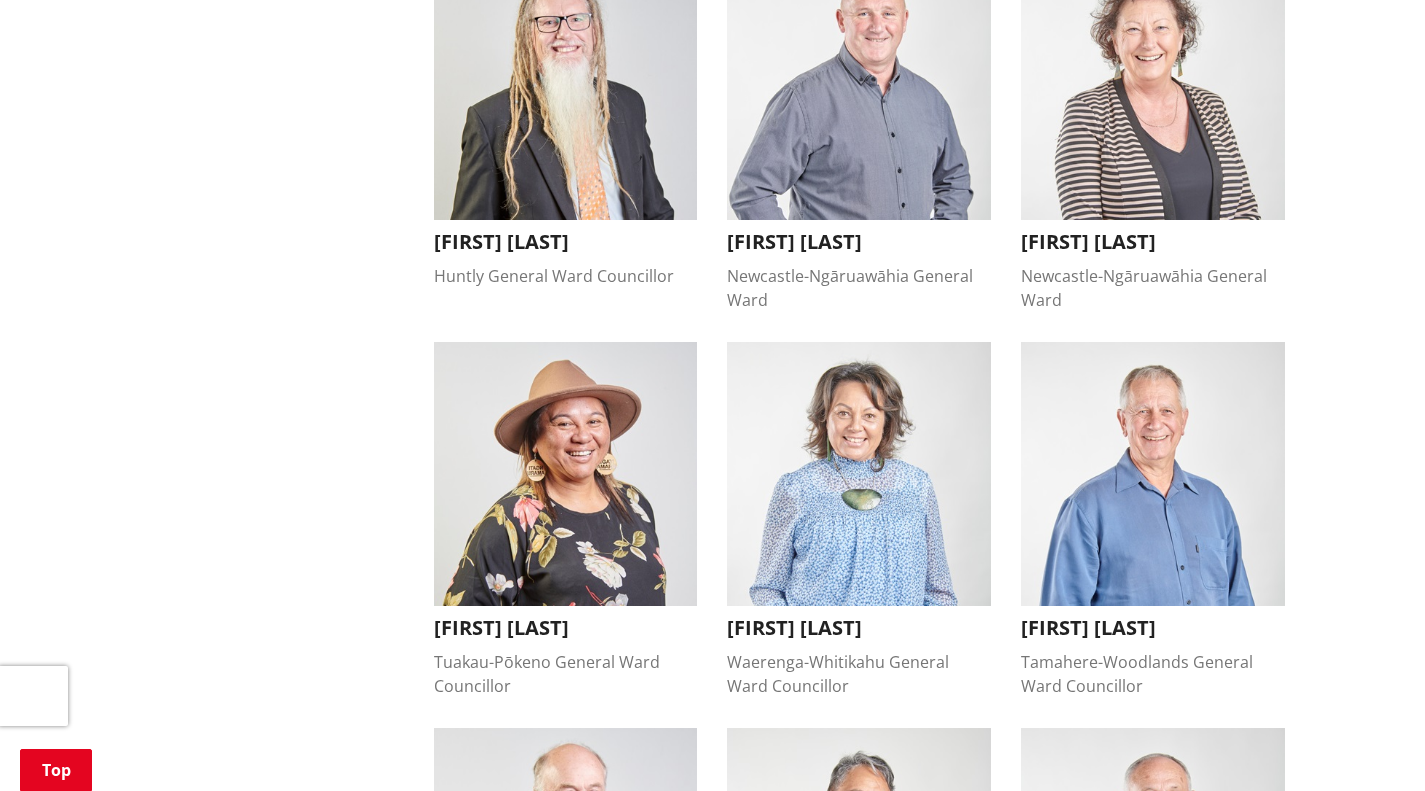 click on "More from this section
People
Mayor and councillors
Mayoral Awards 2025
Mayoral Awards 2024
Executive team
Community Board members
The Waikato District Council is an elected body of 14 representatives - the Mayor and 13 Councillors. The Council is accountable to the ratepayers and residents of the Waikato district for the planning, direction and management of resources to meet the present and future needs of the community. Select a photo to see each members biography and contact details.
Jacqui Church
Mayor
Jacqui Church
Mayor" at bounding box center [713, 559] 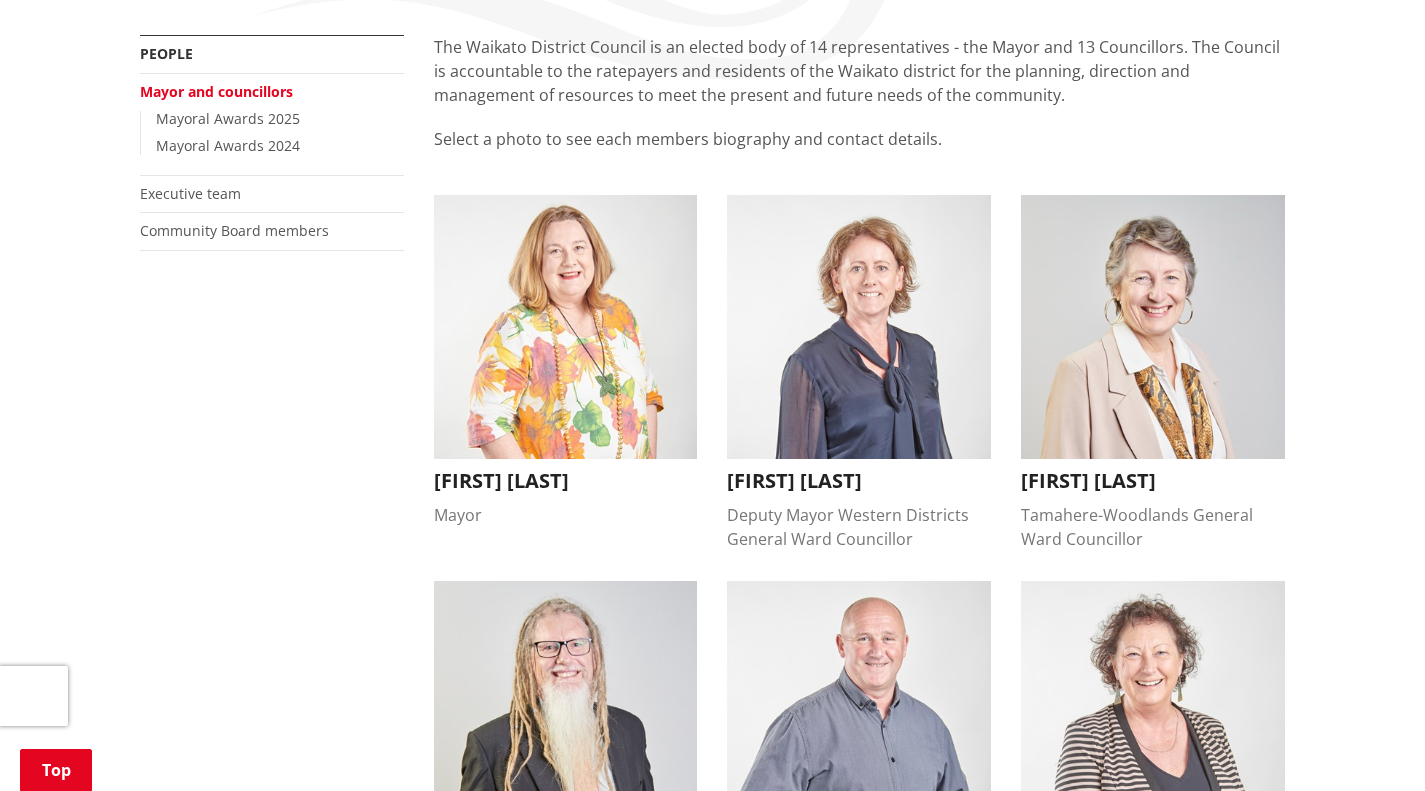 scroll, scrollTop: 341, scrollLeft: 0, axis: vertical 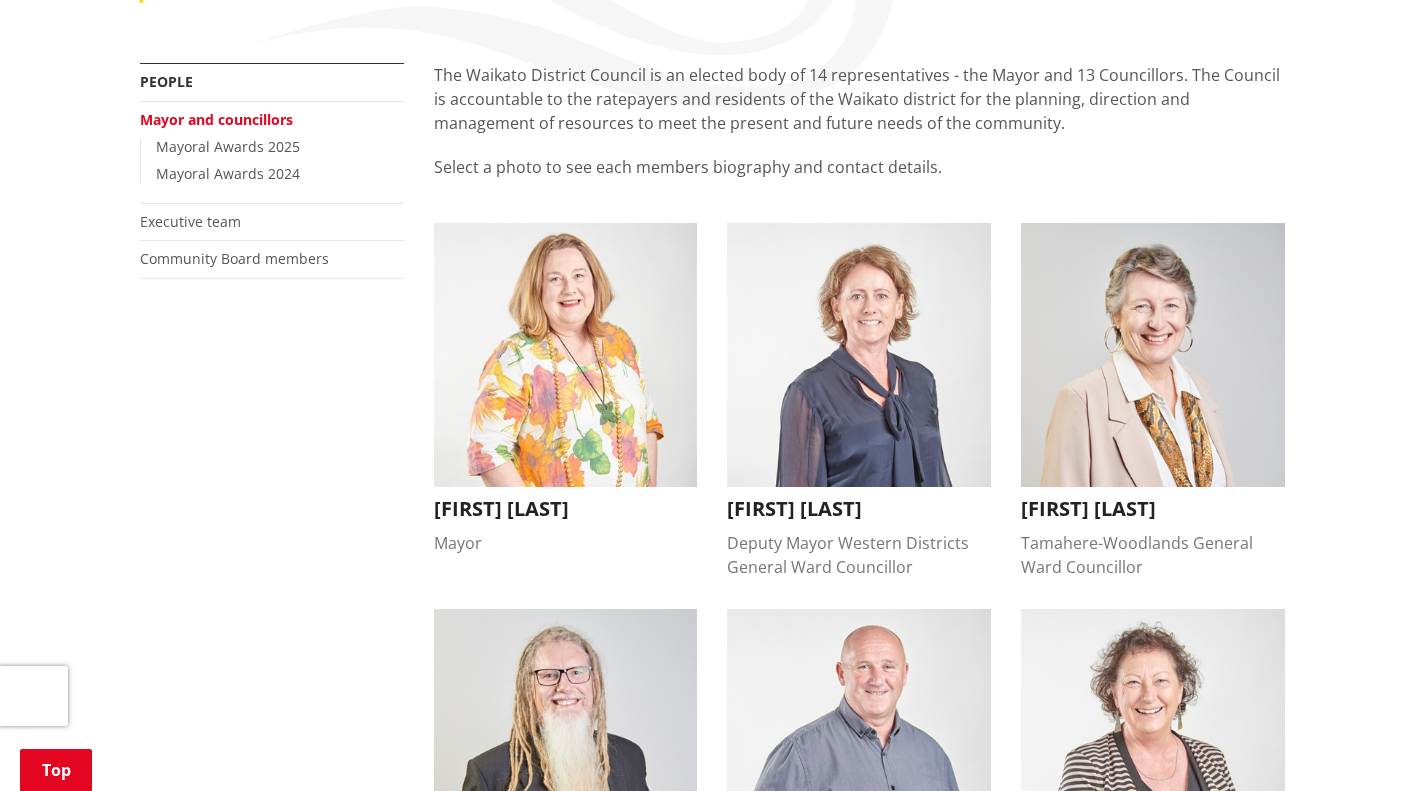 click on "More from this section
People
Mayor and councillors
Mayoral Awards 2025
Mayoral Awards 2024
Executive team
Community Board members
The Waikato District Council is an elected body of 14 representatives - the Mayor and 13 Councillors. The Council is accountable to the ratepayers and residents of the Waikato district for the planning, direction and management of resources to meet the present and future needs of the community. Select a photo to see each members biography and contact details.
Jacqui Church
Mayor
Jacqui Church
Mayor" at bounding box center [713, 1212] 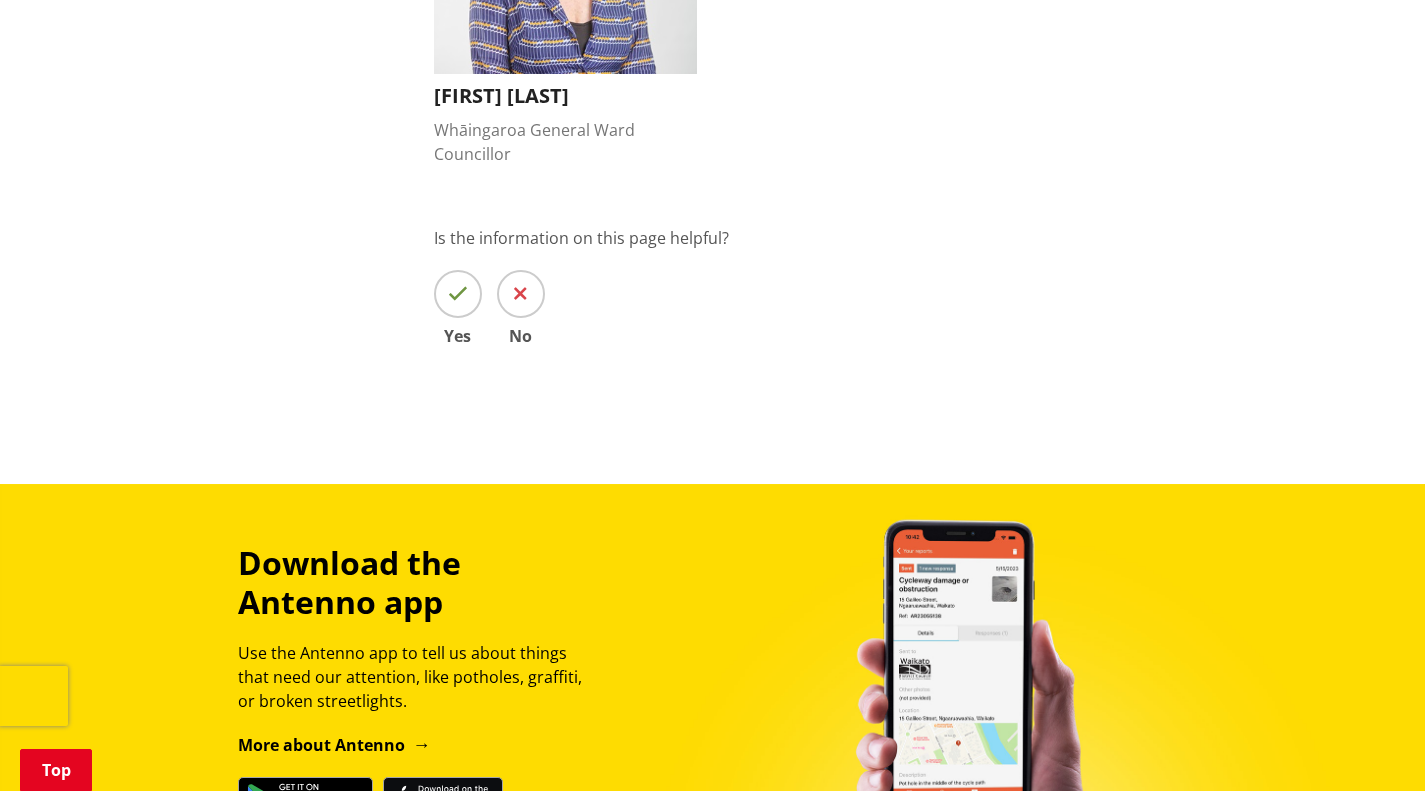scroll, scrollTop: 2299, scrollLeft: 0, axis: vertical 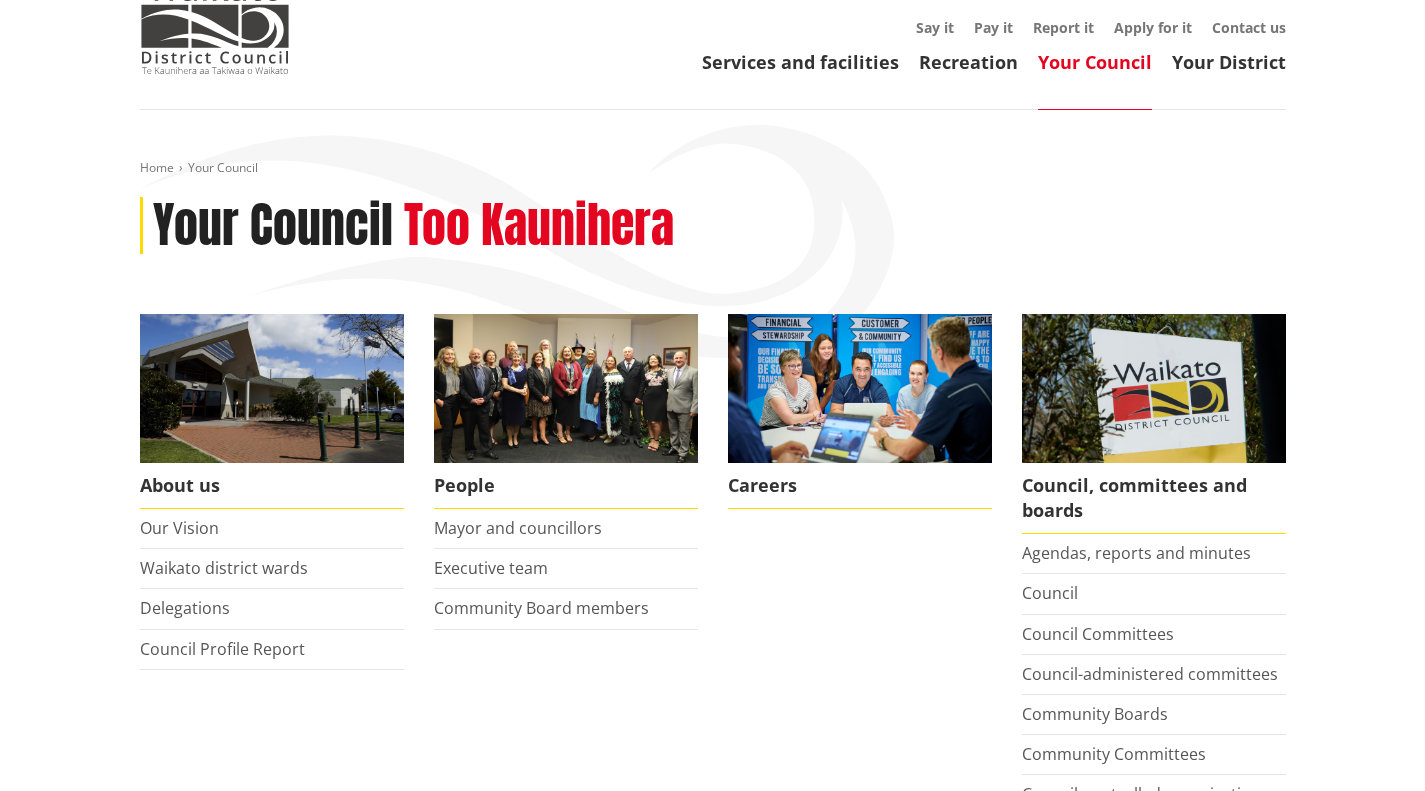 click on "Community Board members" at bounding box center [541, 608] 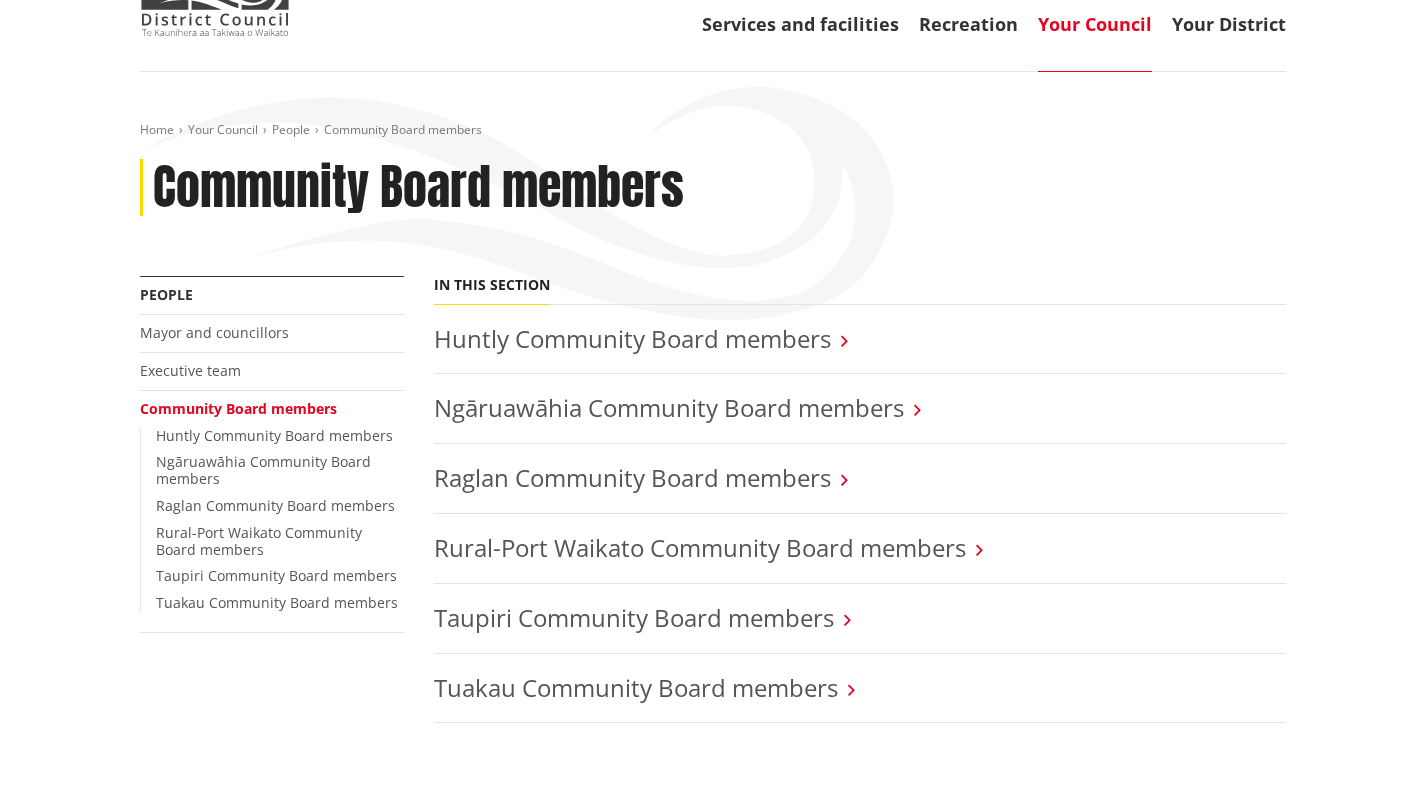 scroll, scrollTop: 150, scrollLeft: 0, axis: vertical 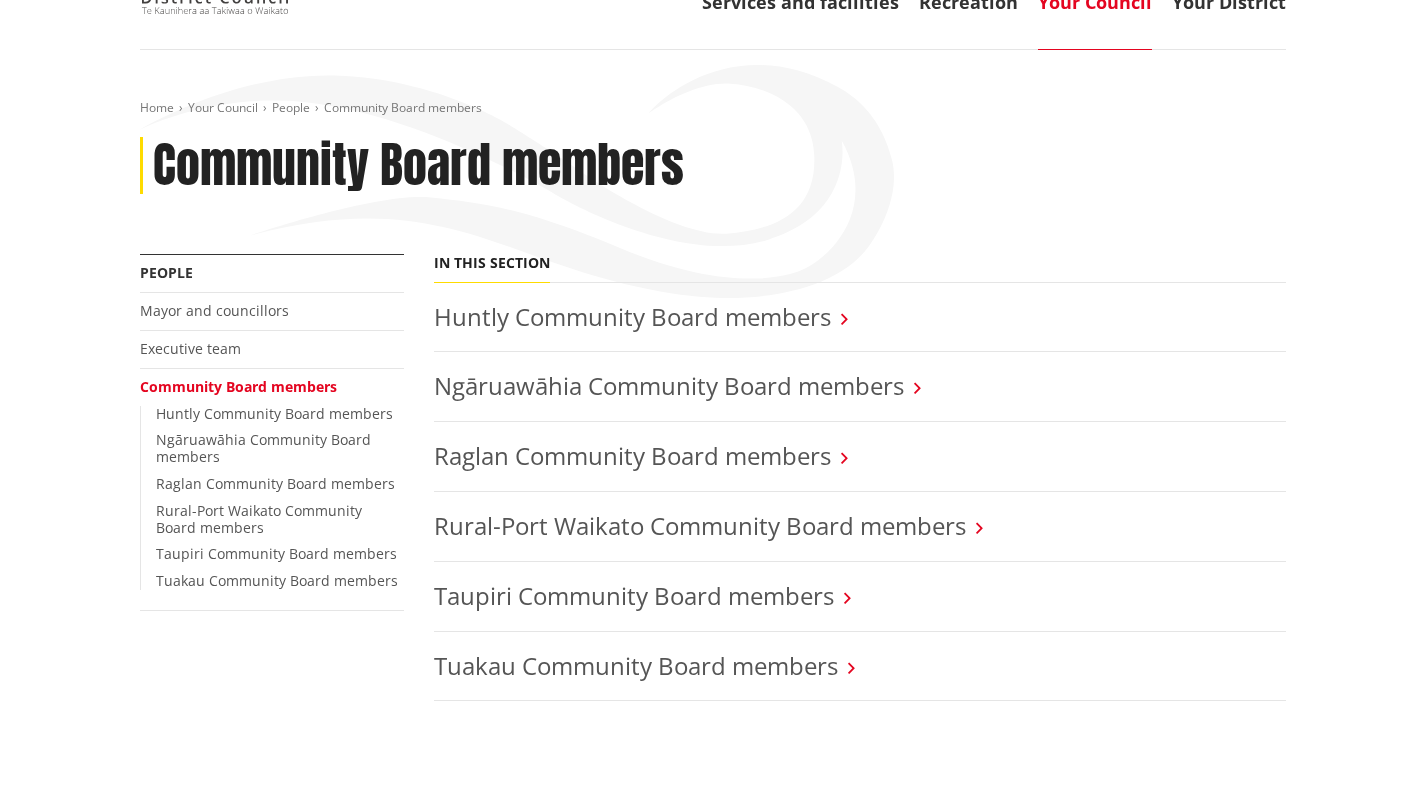 click on "Huntly Community Board members" at bounding box center (632, 316) 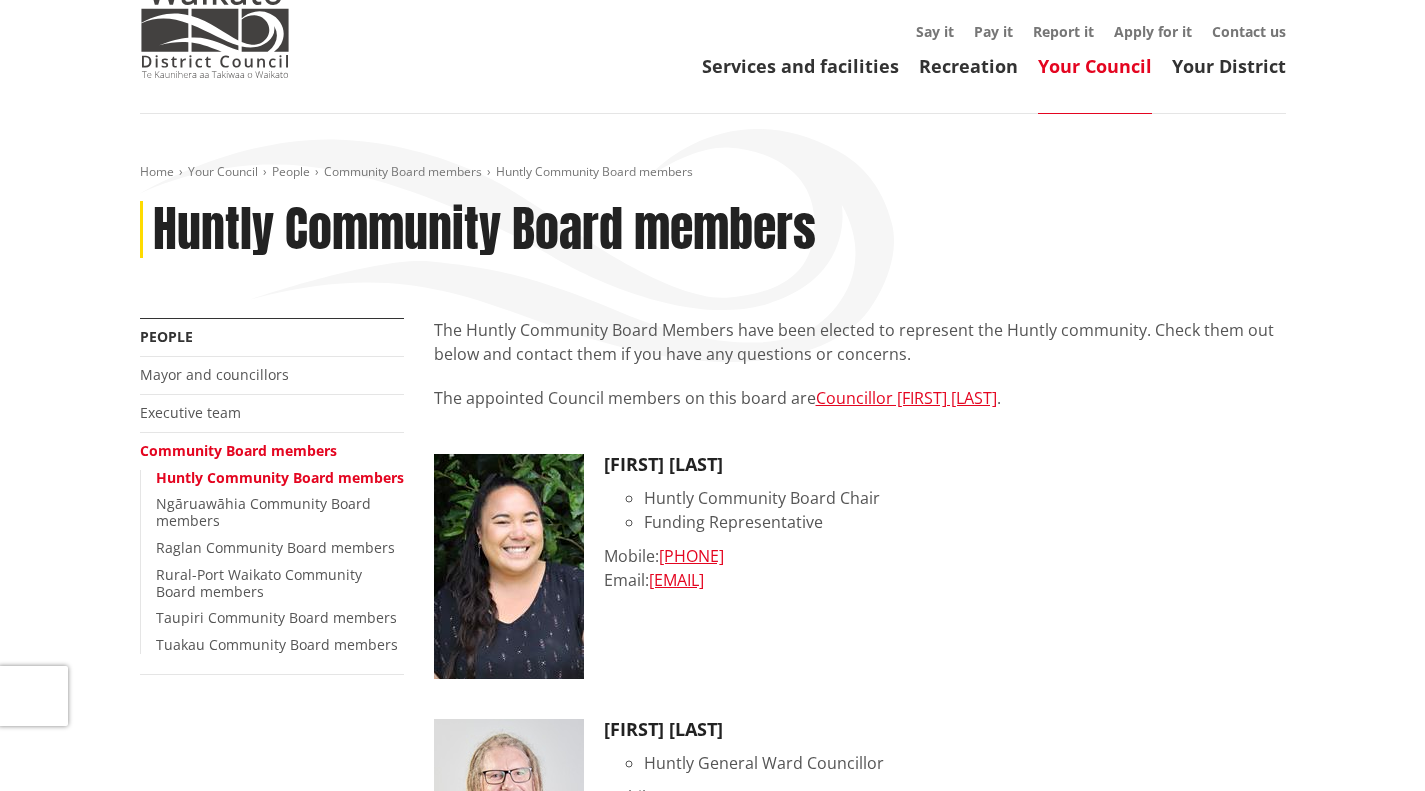 scroll, scrollTop: 82, scrollLeft: 0, axis: vertical 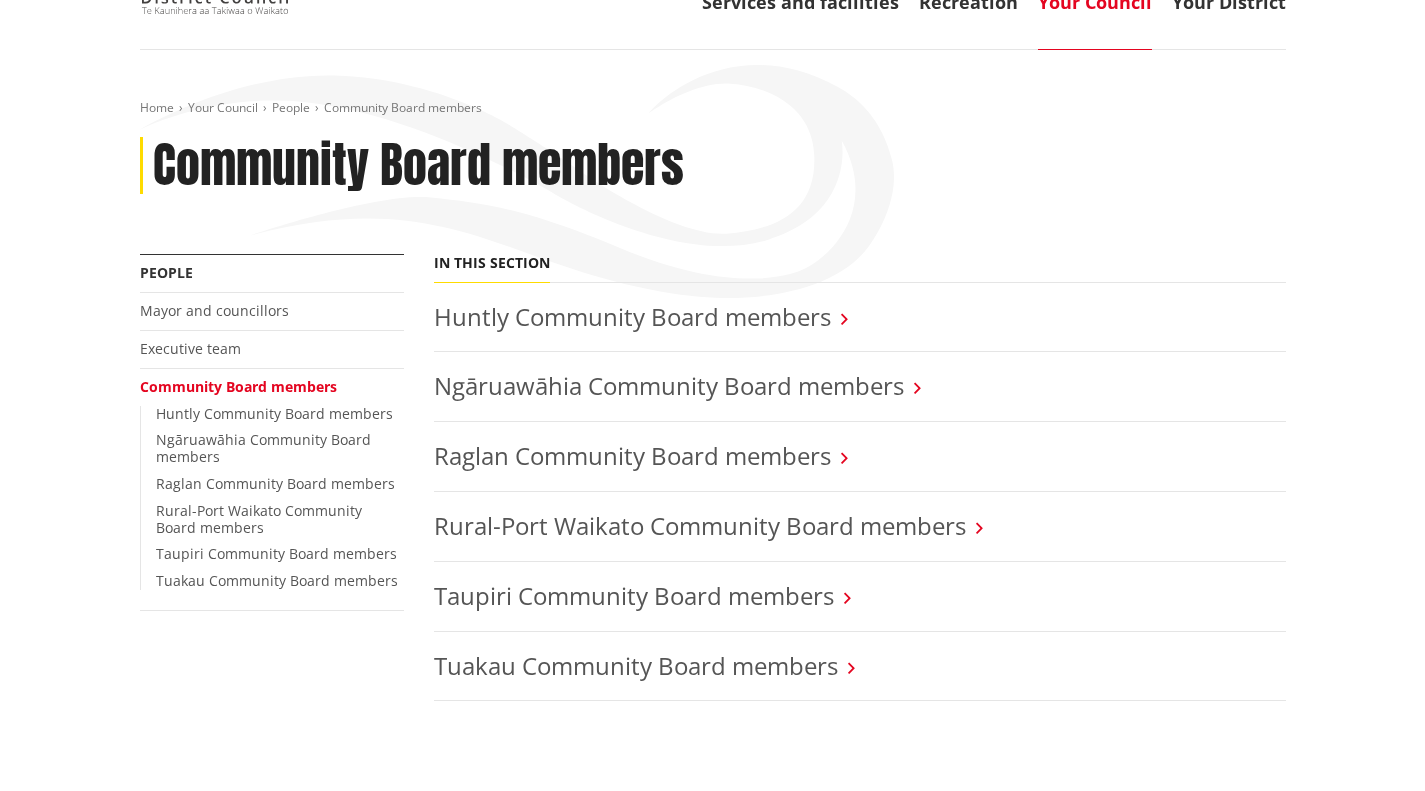 click on "Ngāruawāhia Community Board members" at bounding box center [669, 385] 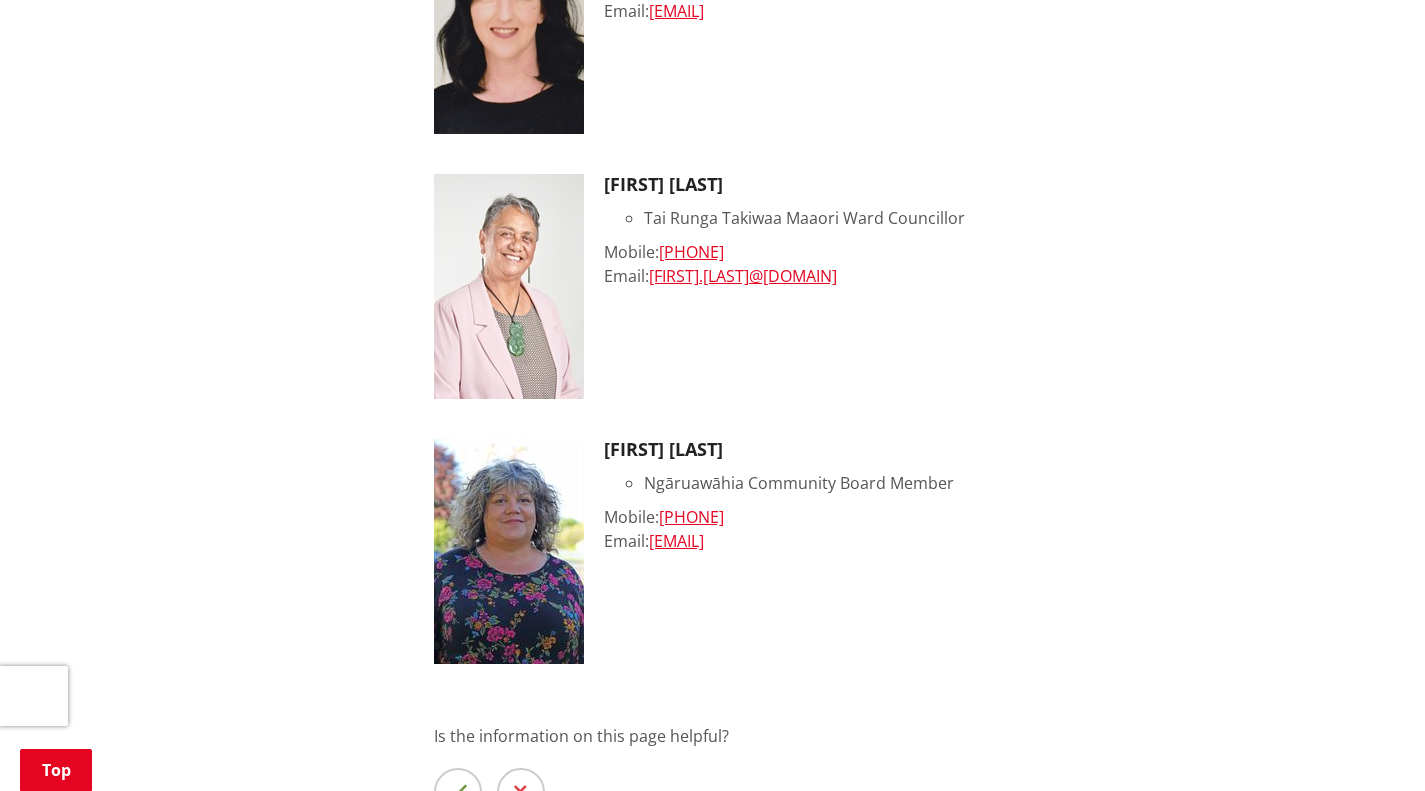 scroll, scrollTop: 1729, scrollLeft: 0, axis: vertical 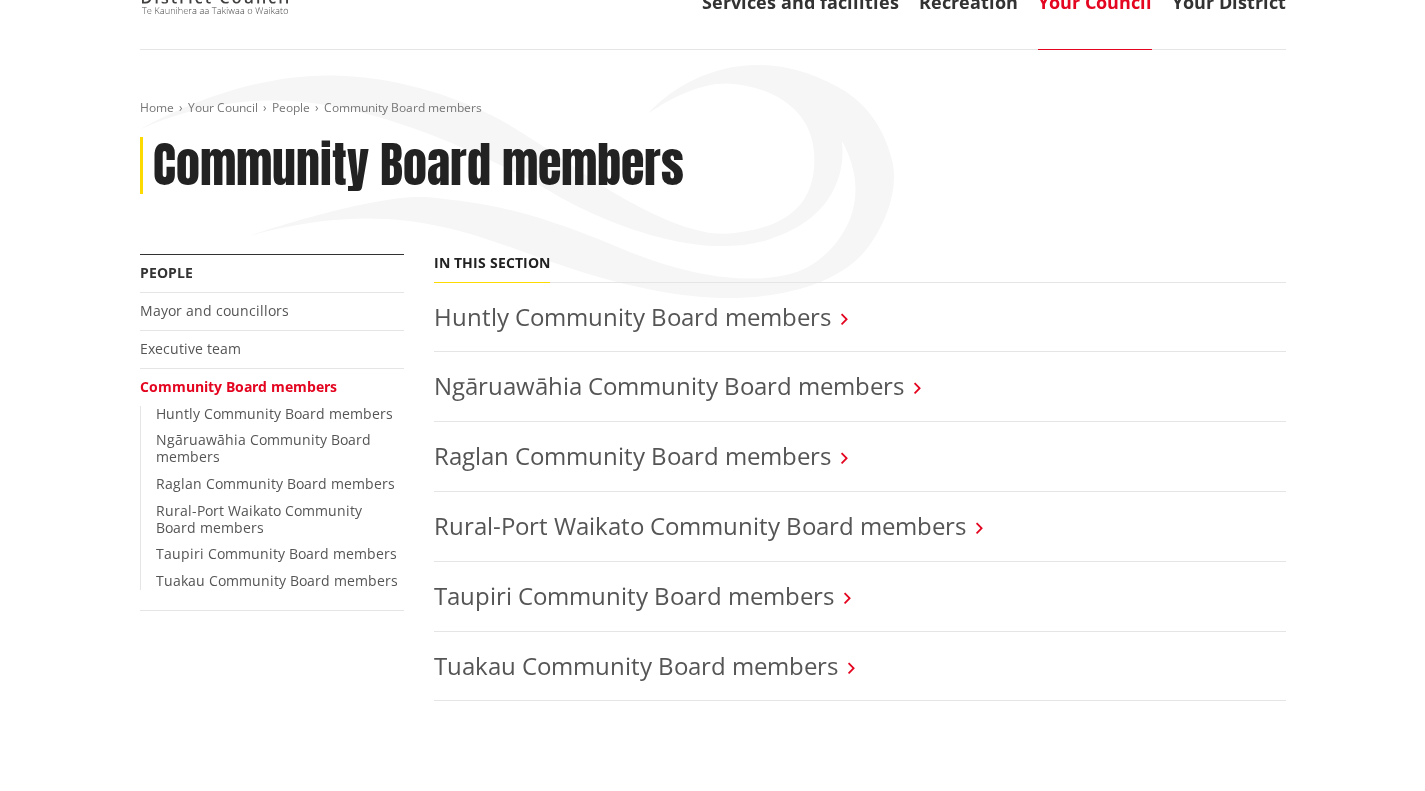 click on "Raglan Community Board members" at bounding box center (632, 455) 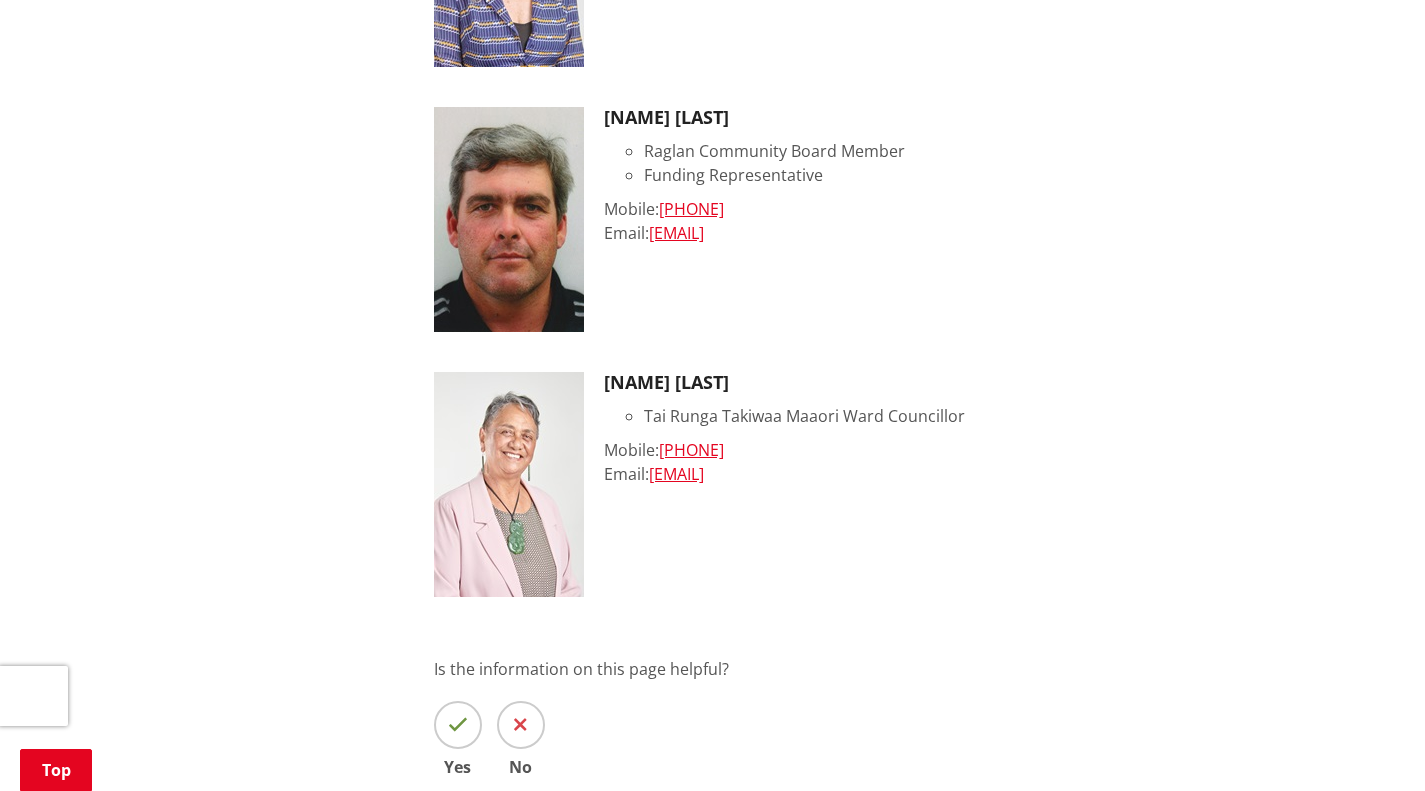 scroll, scrollTop: 1470, scrollLeft: 0, axis: vertical 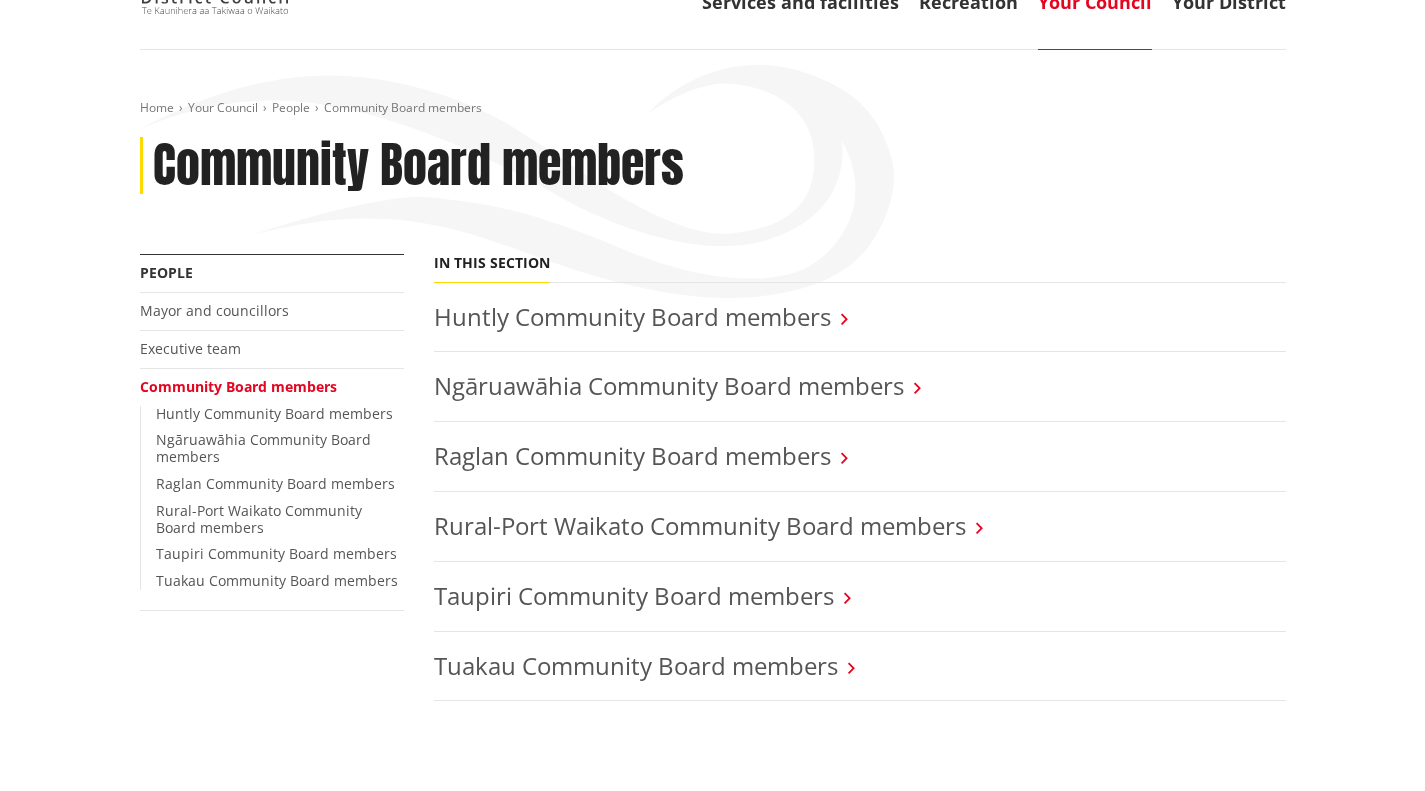 click on "Rural-Port Waikato Community Board members" at bounding box center [700, 525] 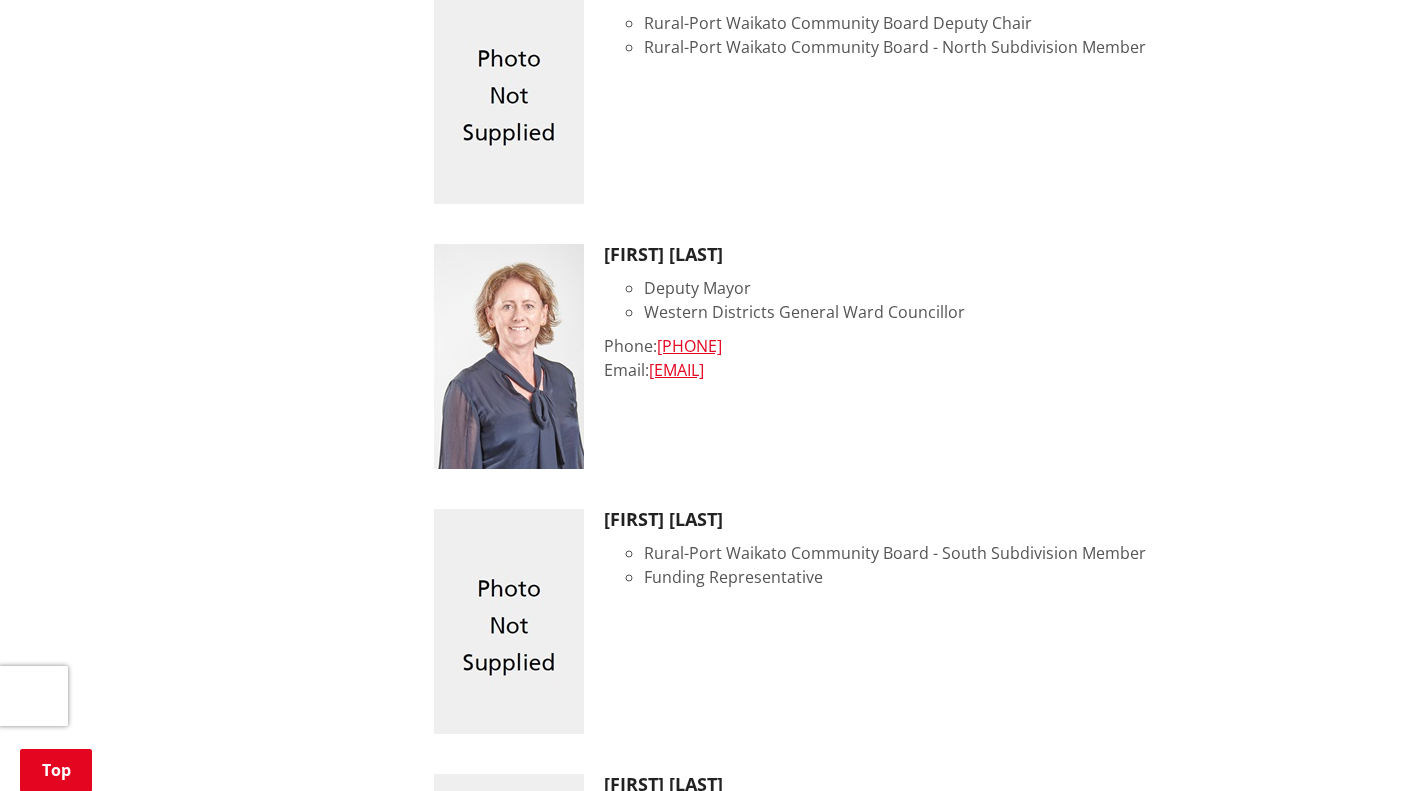 scroll, scrollTop: 803, scrollLeft: 0, axis: vertical 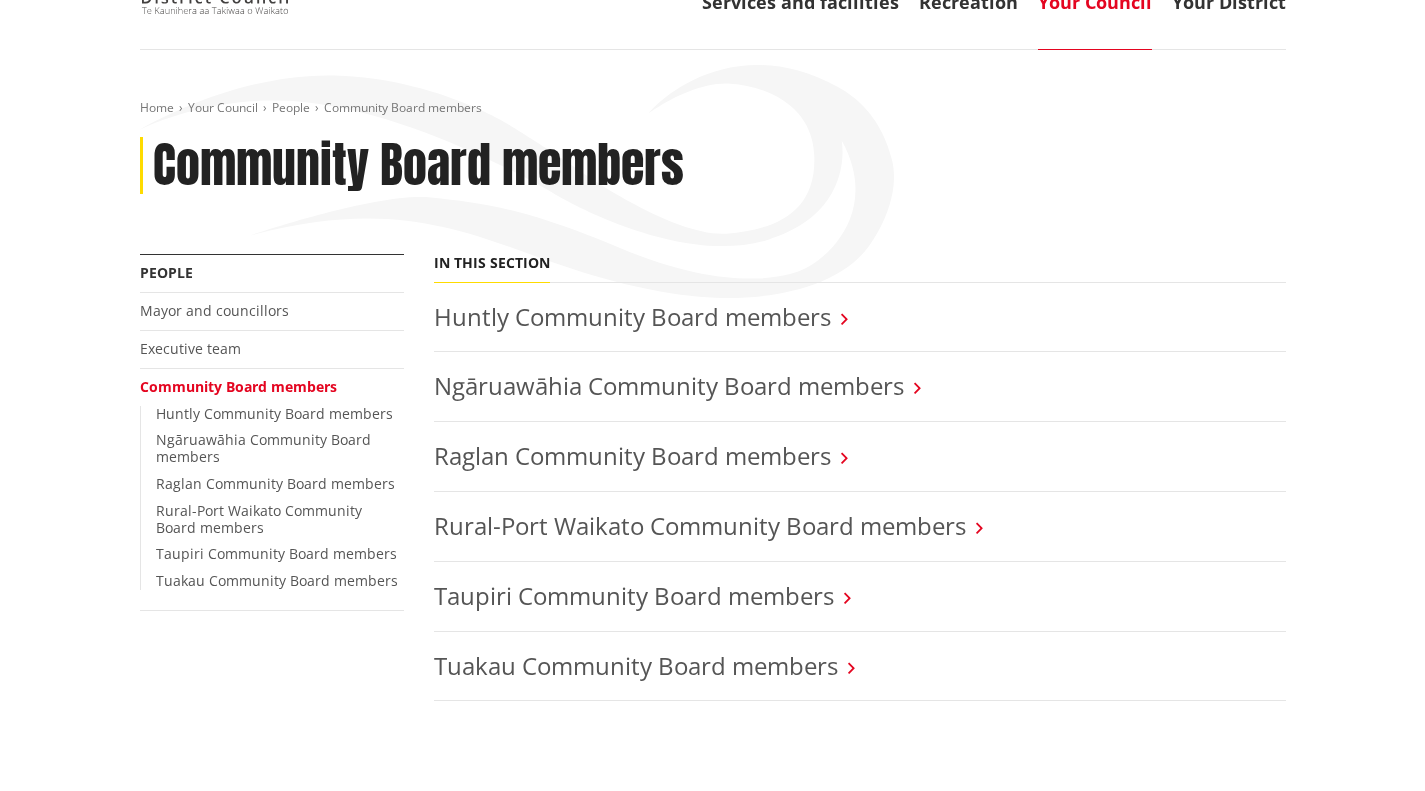click on "Taupiri Community Board members" at bounding box center [634, 595] 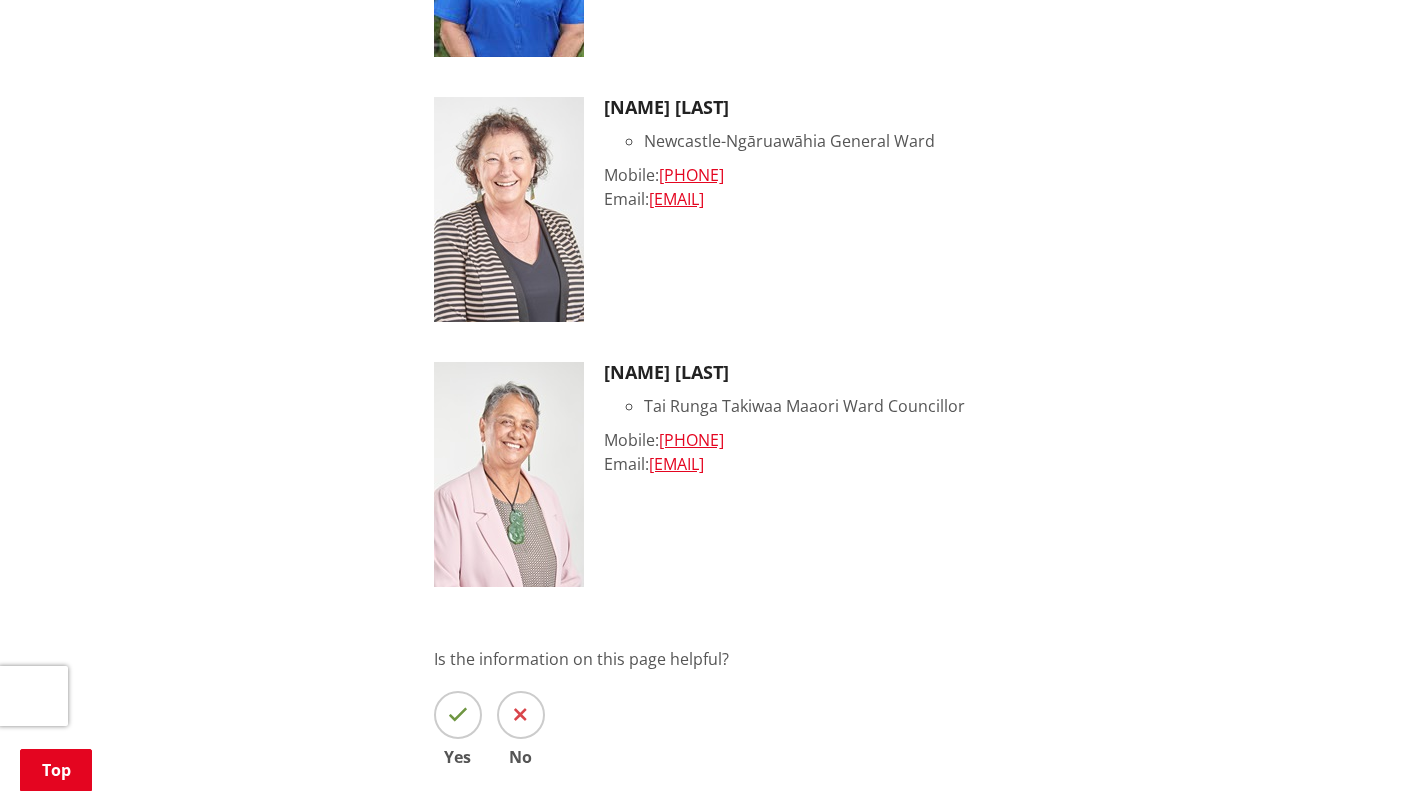 scroll, scrollTop: 1215, scrollLeft: 0, axis: vertical 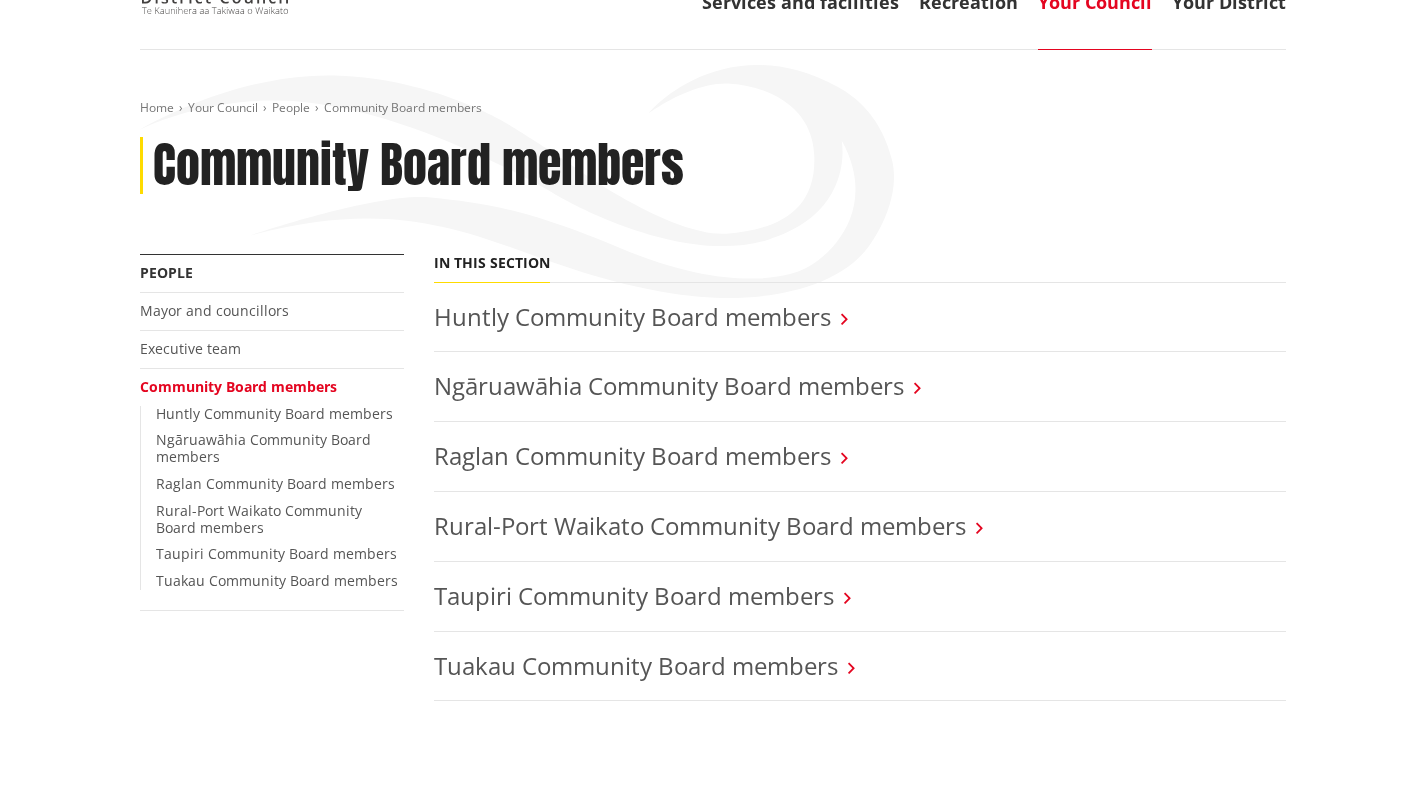 click on "Taupiri Community Board members" at bounding box center [634, 595] 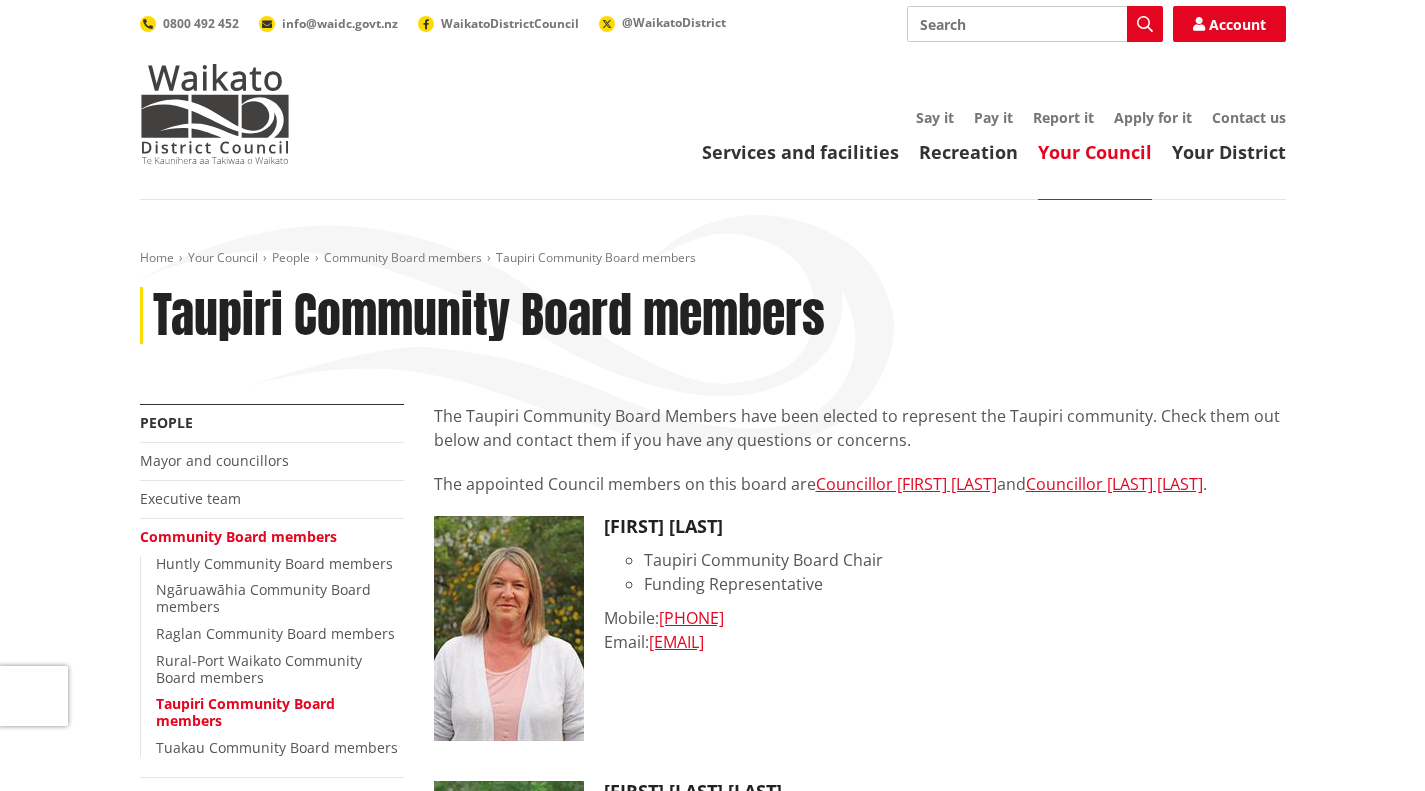 scroll, scrollTop: 0, scrollLeft: 0, axis: both 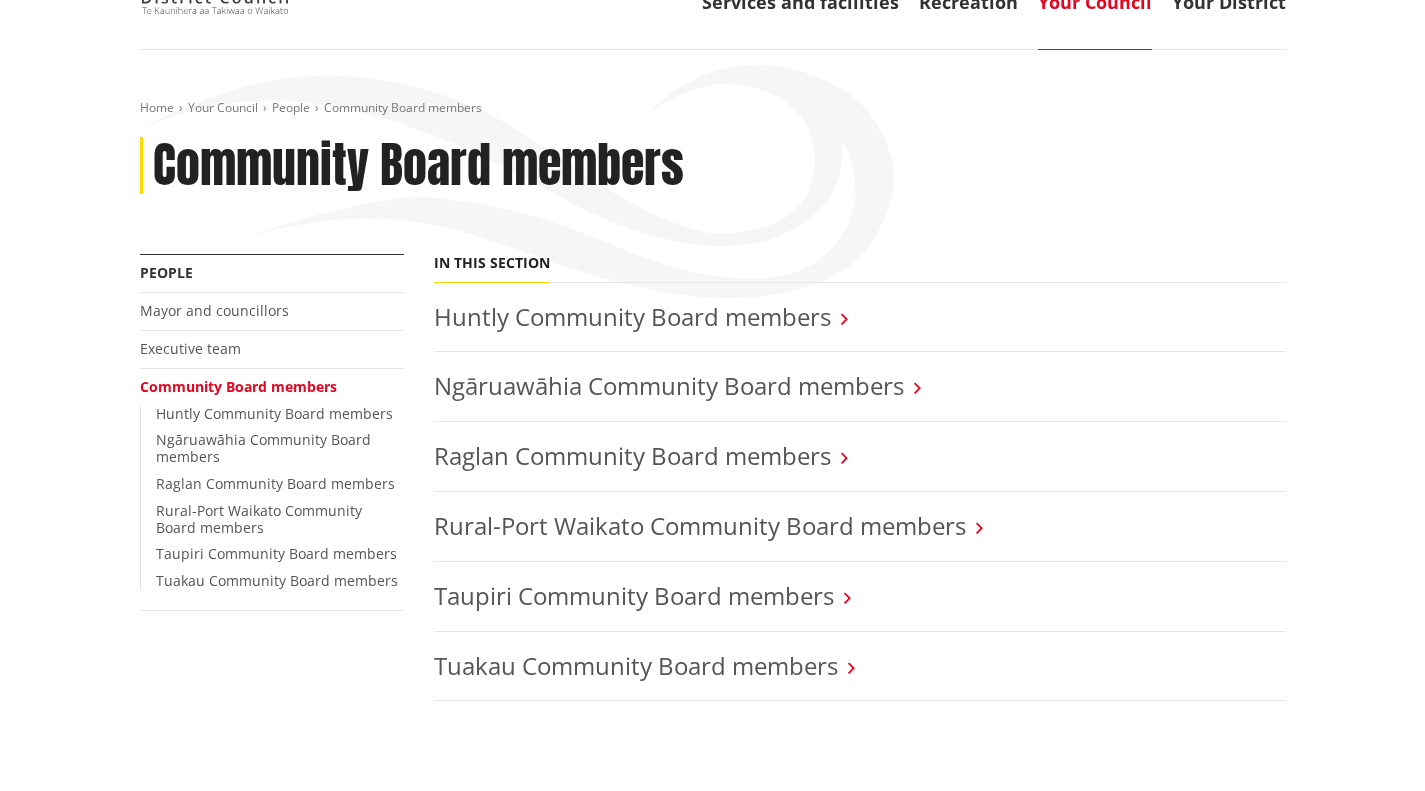 click on "Tuakau Community Board members" at bounding box center [636, 665] 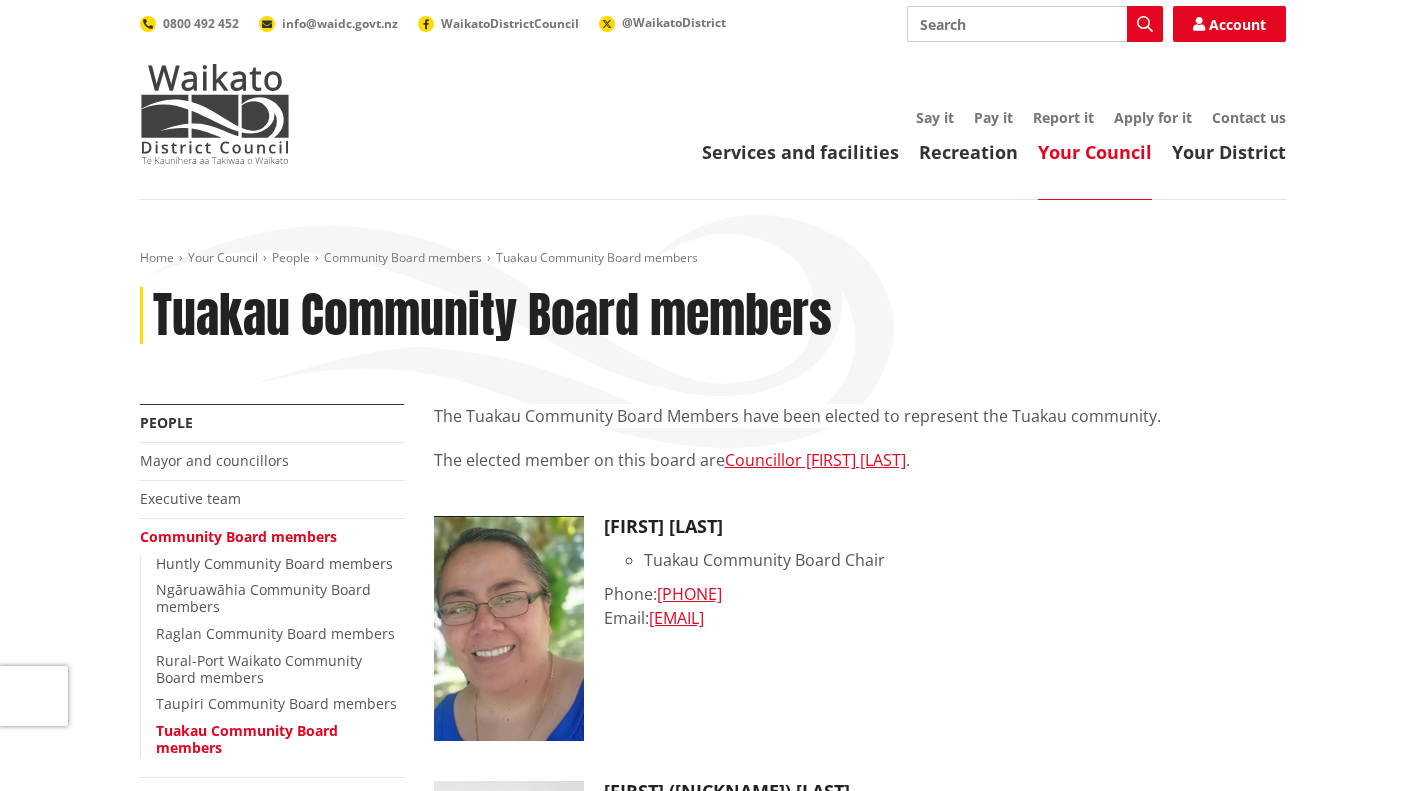 scroll, scrollTop: 0, scrollLeft: 0, axis: both 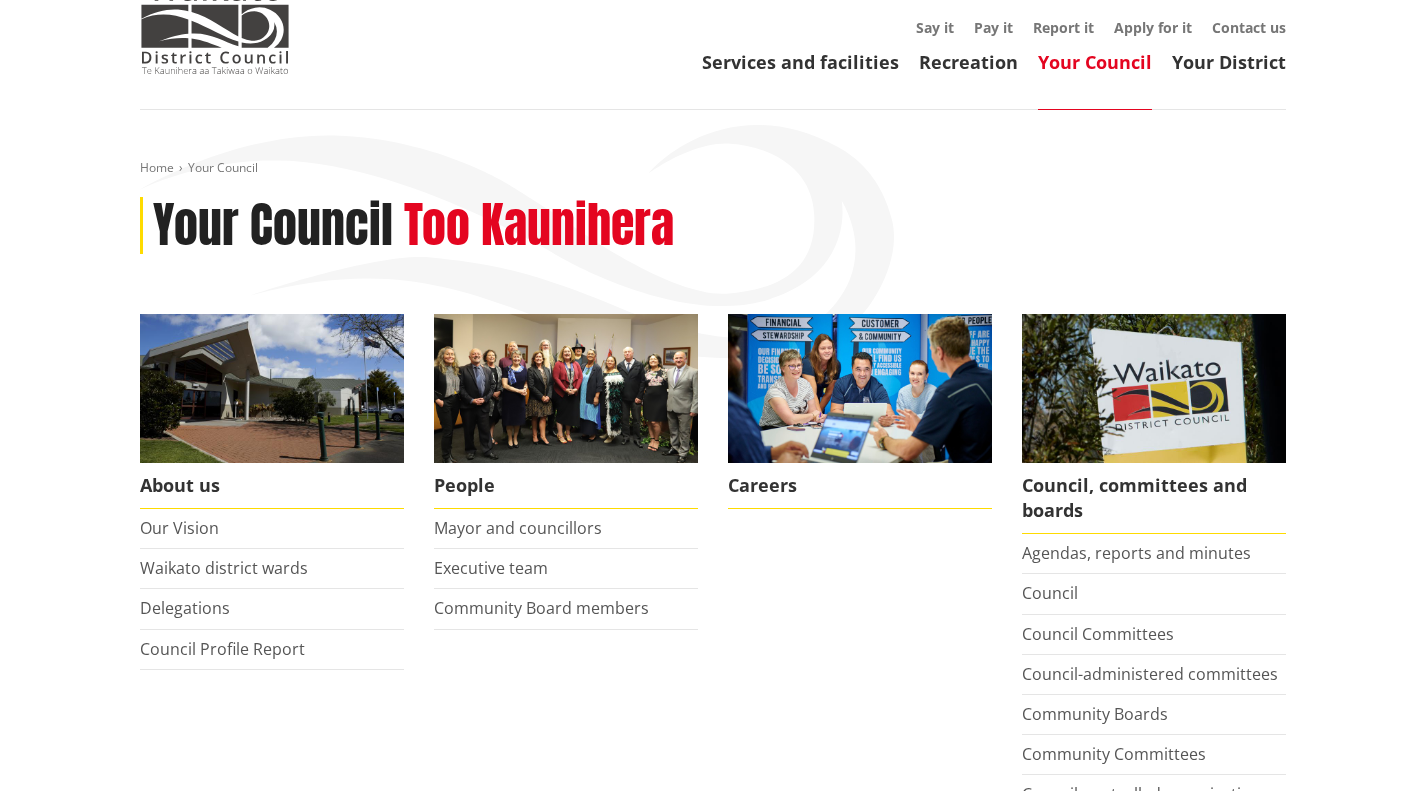 click on "Executive team" at bounding box center (491, 568) 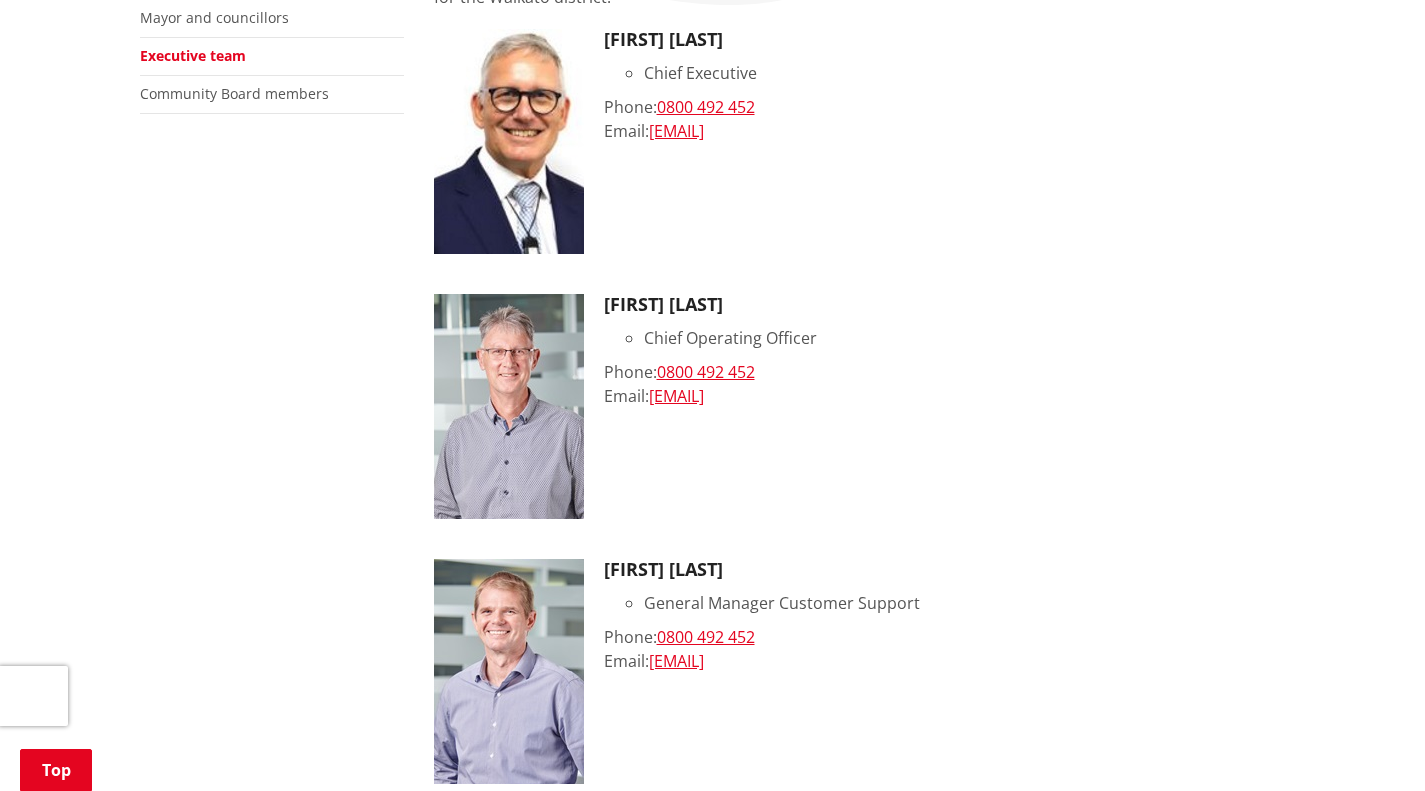 scroll, scrollTop: 456, scrollLeft: 0, axis: vertical 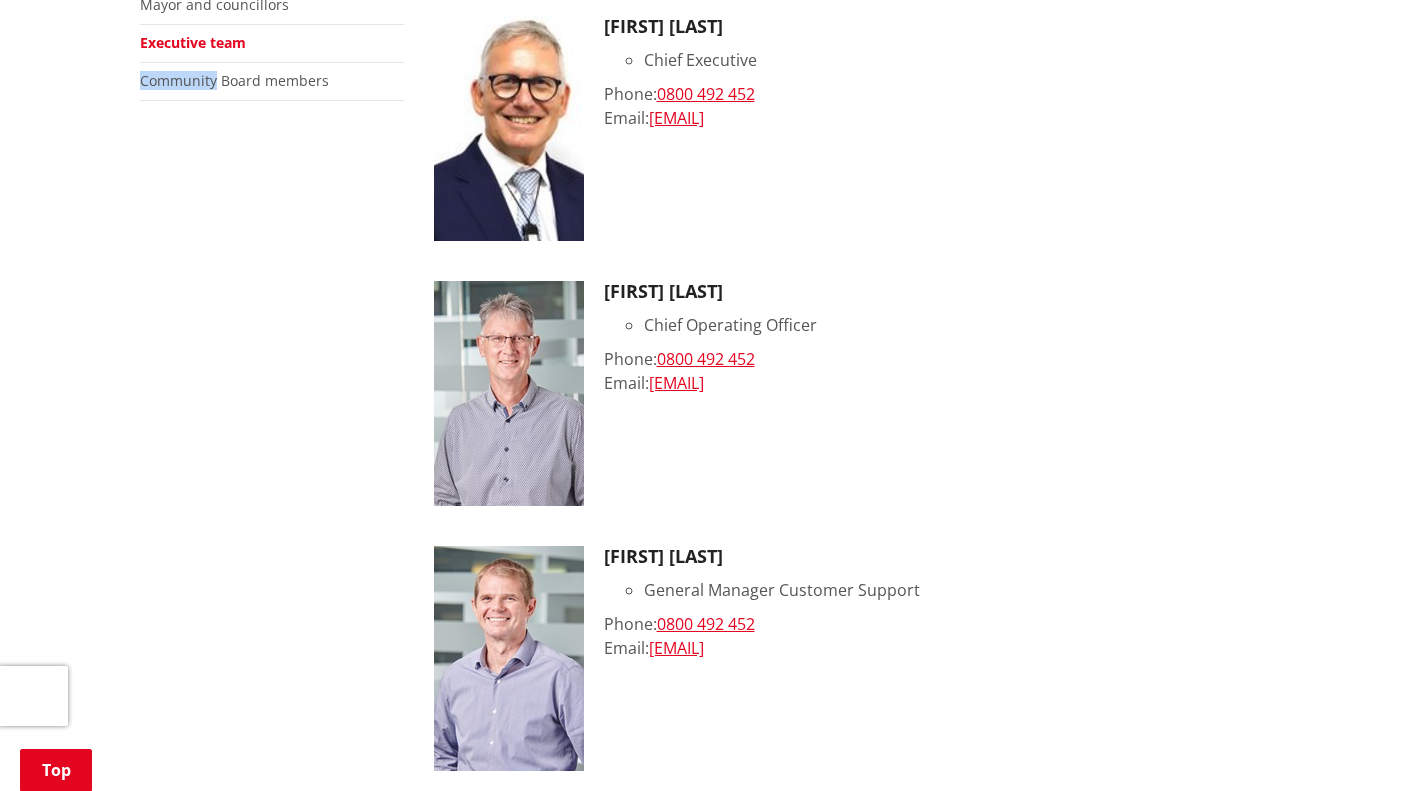 click on "Home
Your Council
People
Executive team
Executive team
More from this section
People
Mayor and councillors
Executive team
Community Board members
Our executive team works in partnership with the Mayor, Councillors and other staff to make the best decisions for the Waikato district.
[FIRST] [LAST]
Chief Executive
Phone:  [PHONE]
Email:  [EMAIL]
[FIRST] [LAST]
Chief Operating Officer
Phone:  [PHONE]
Email:  [EMAIL]
[FIRST] [LAST]
Phone:" at bounding box center (712, 1254) 